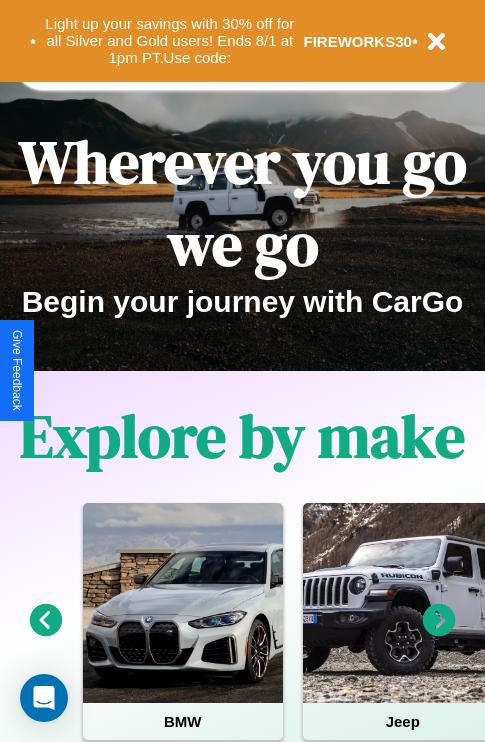 scroll, scrollTop: 308, scrollLeft: 0, axis: vertical 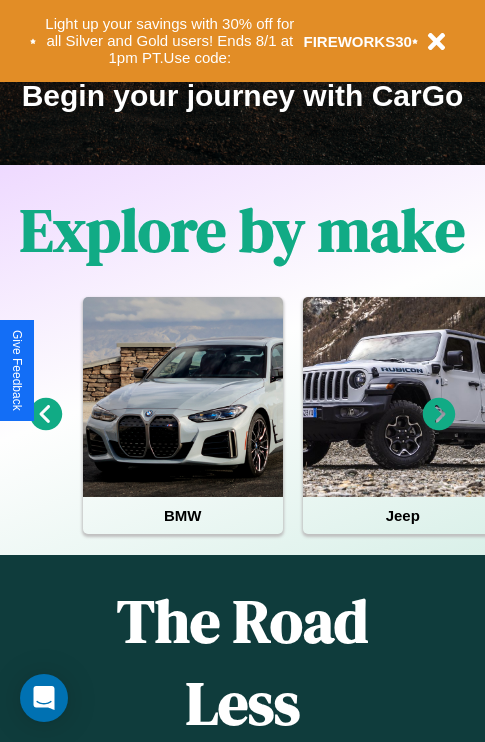 click 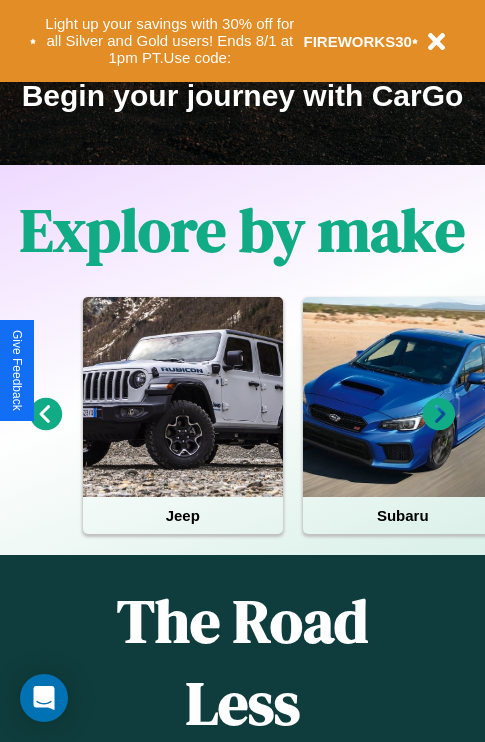 click 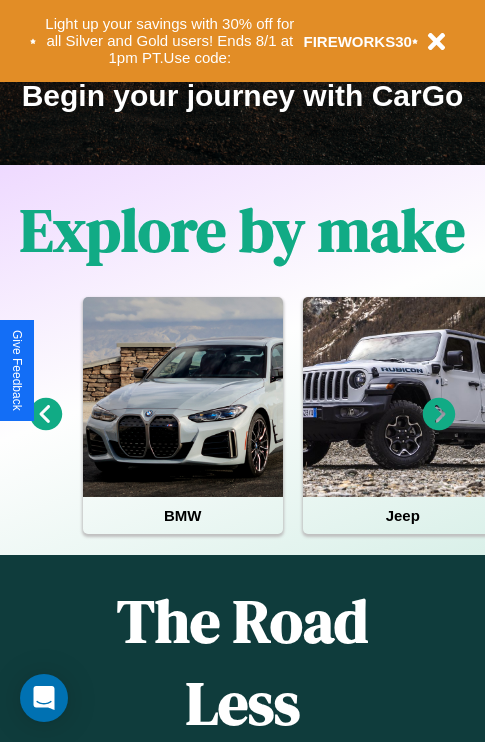 click 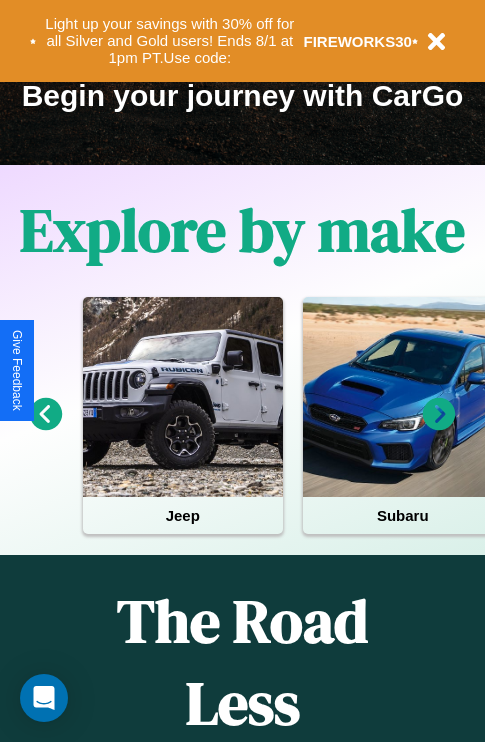click 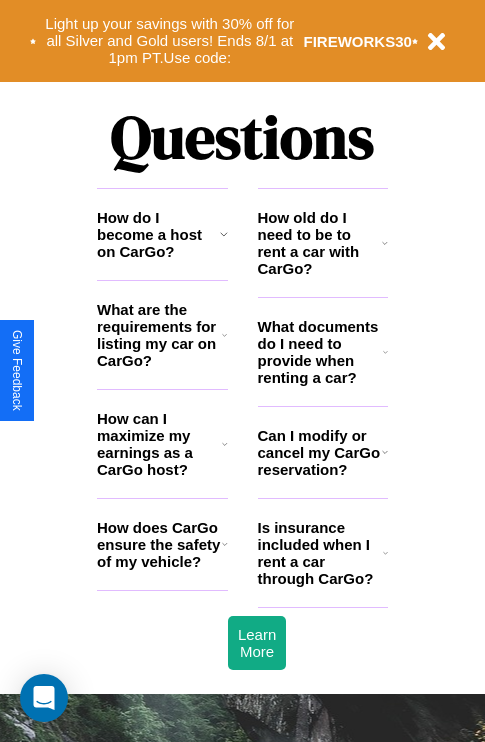 scroll, scrollTop: 2423, scrollLeft: 0, axis: vertical 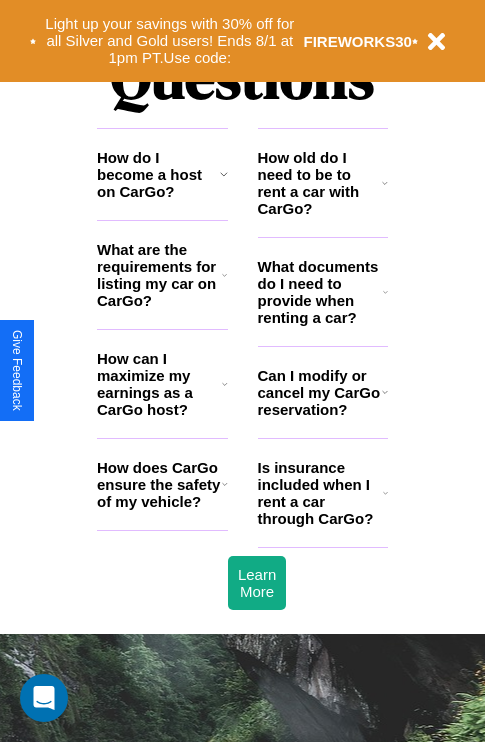 click on "What are the requirements for listing my car on CarGo?" at bounding box center [159, 275] 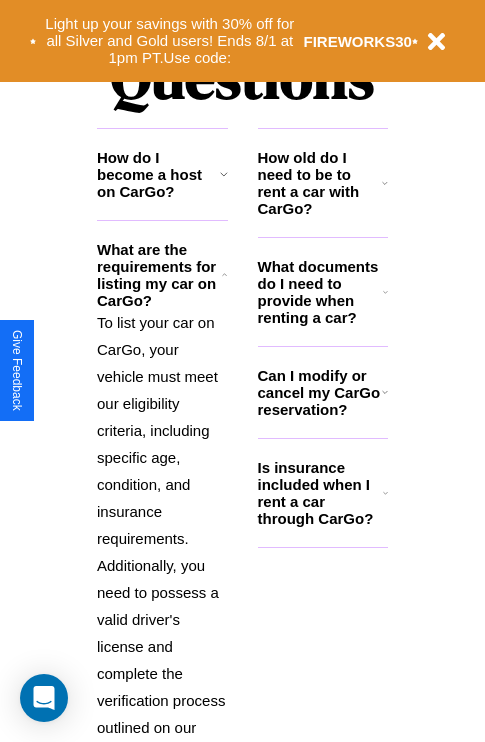 scroll, scrollTop: 2704, scrollLeft: 0, axis: vertical 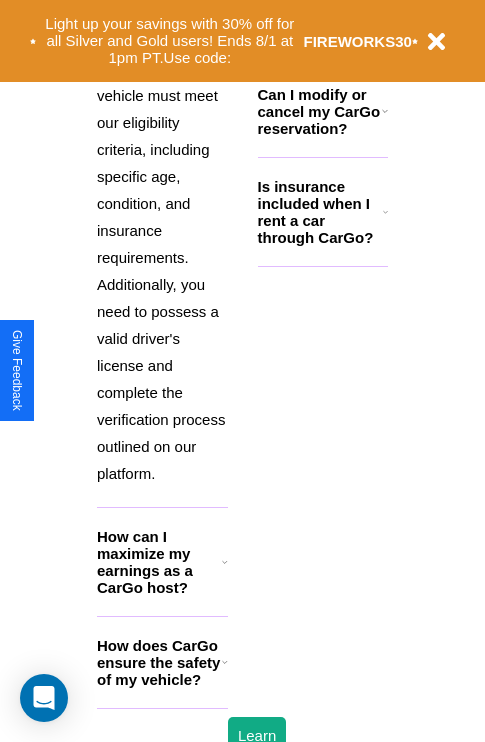 click on "How does CarGo ensure the safety of my vehicle?" at bounding box center (159, 662) 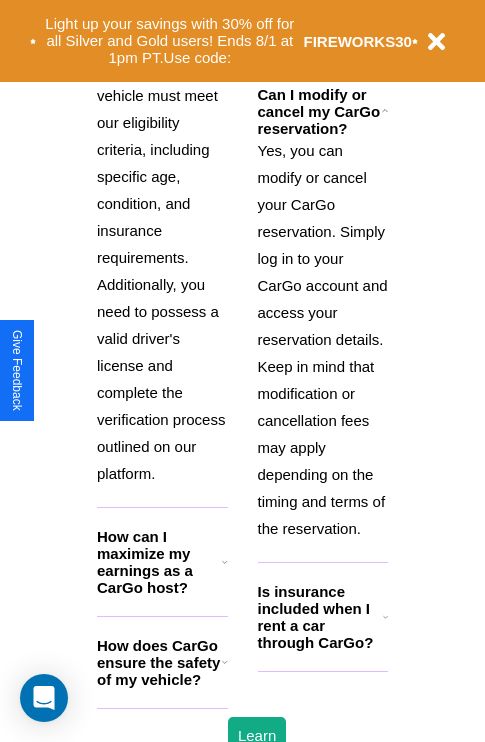 click 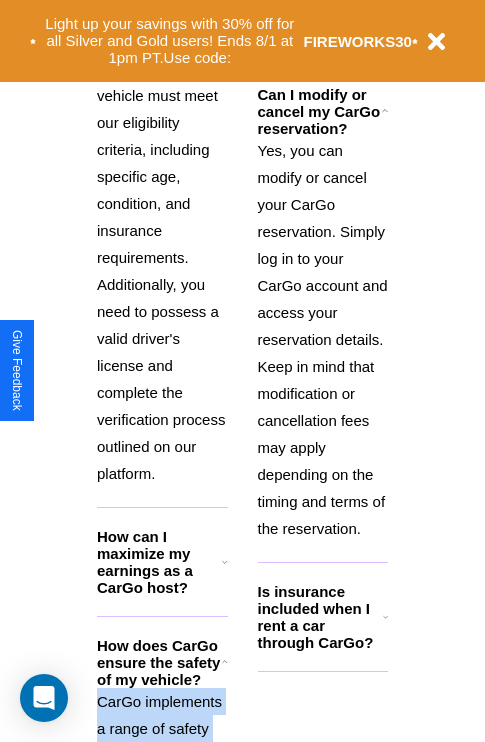 scroll, scrollTop: 1951, scrollLeft: 0, axis: vertical 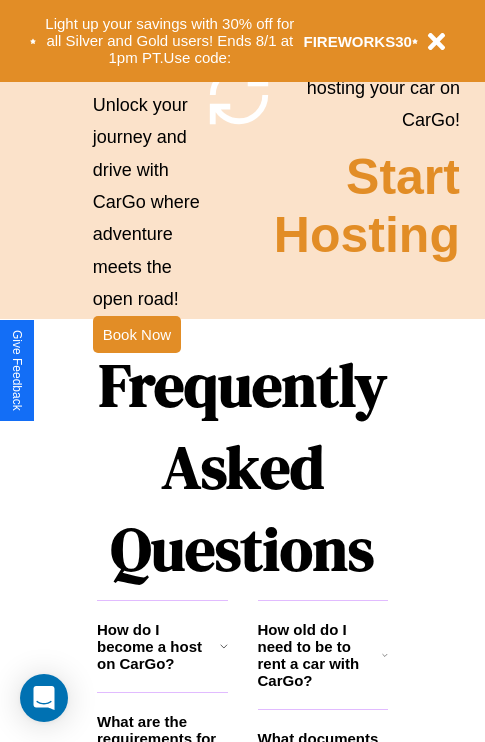 click on "How old do I need to be to rent a car with CarGo?" at bounding box center [320, 655] 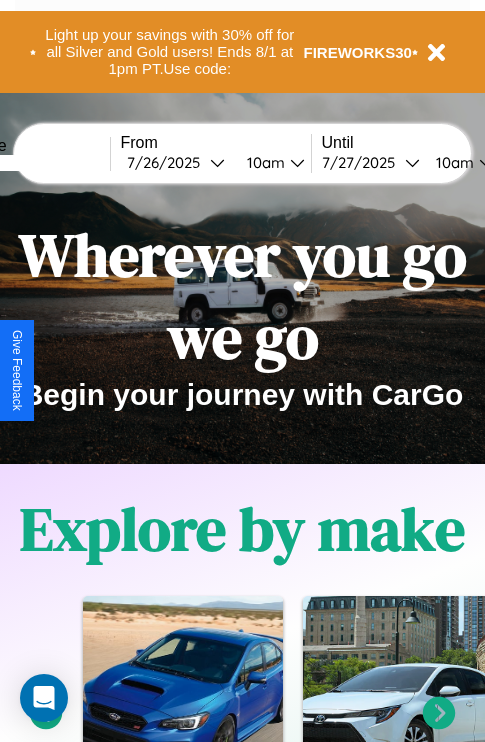 scroll, scrollTop: 0, scrollLeft: 0, axis: both 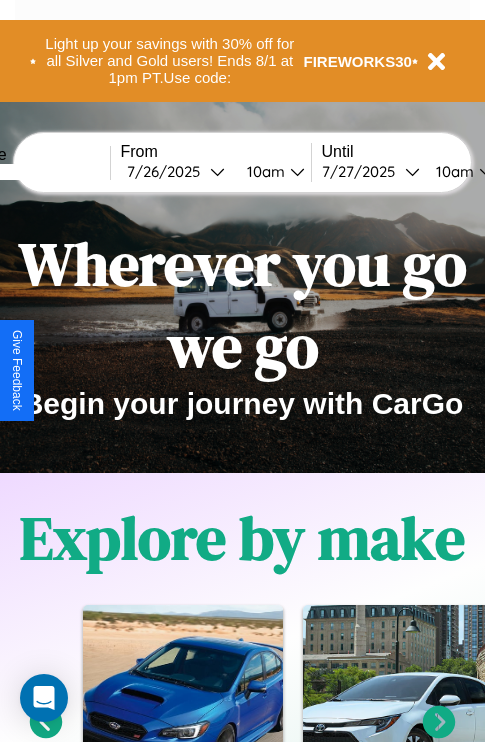 click at bounding box center (35, 172) 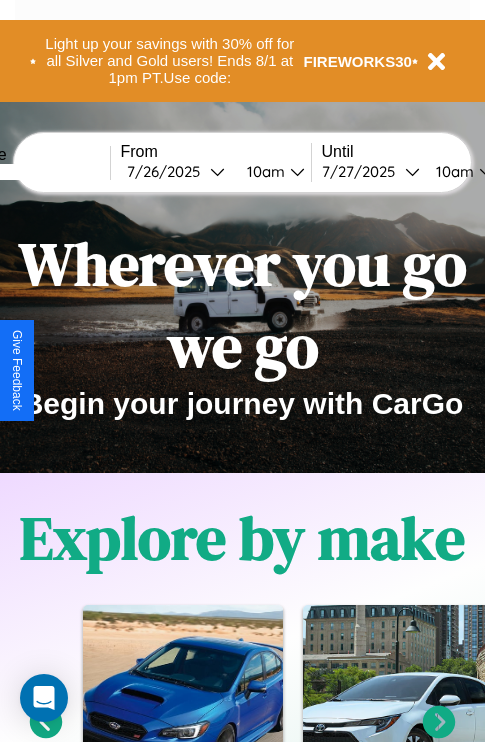type on "******" 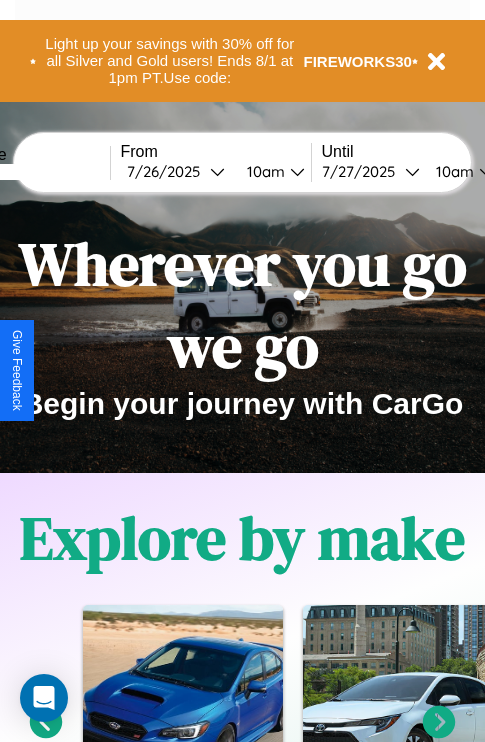 click on "7 / 26 / 2025" at bounding box center (168, 171) 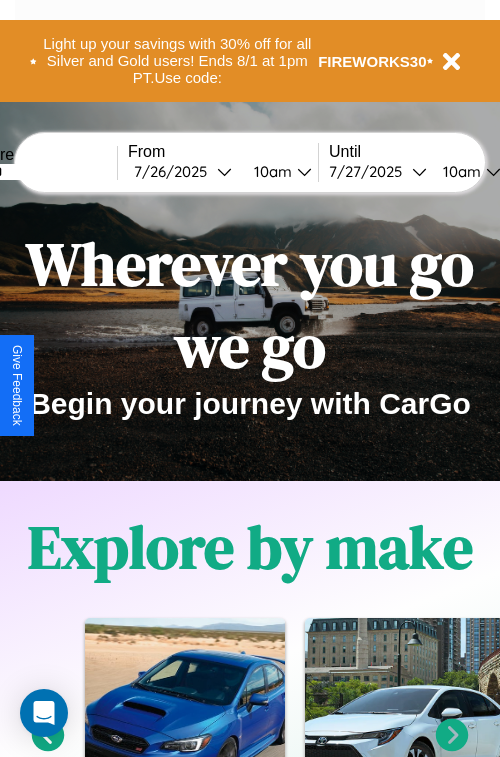select on "*" 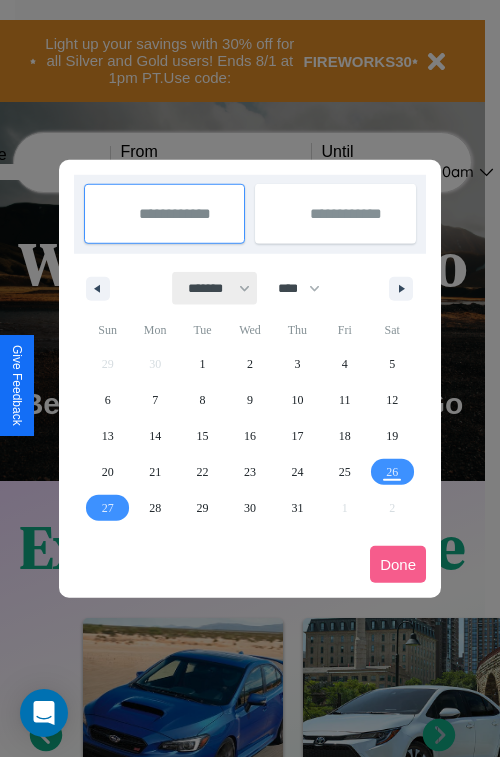 click on "******* ******** ***** ***** *** **** **** ****** ********* ******* ******** ********" at bounding box center (215, 288) 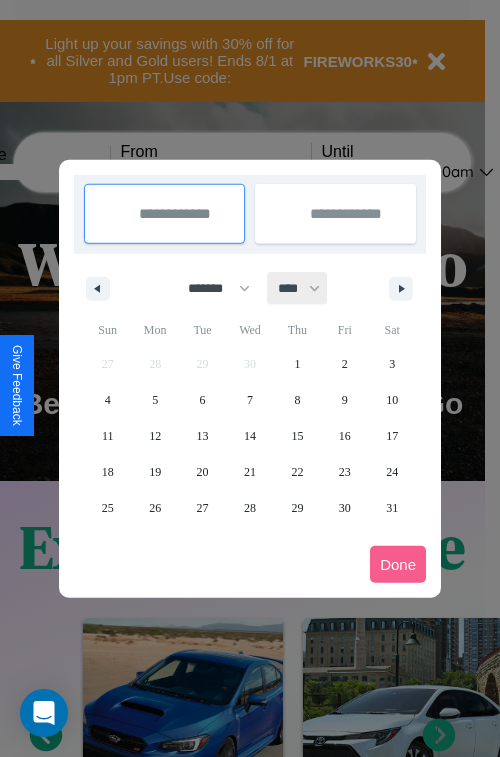 click on "**** **** **** **** **** **** **** **** **** **** **** **** **** **** **** **** **** **** **** **** **** **** **** **** **** **** **** **** **** **** **** **** **** **** **** **** **** **** **** **** **** **** **** **** **** **** **** **** **** **** **** **** **** **** **** **** **** **** **** **** **** **** **** **** **** **** **** **** **** **** **** **** **** **** **** **** **** **** **** **** **** **** **** **** **** **** **** **** **** **** **** **** **** **** **** **** **** **** **** **** **** **** **** **** **** **** **** **** **** **** **** **** **** **** **** **** **** **** **** **** ****" at bounding box center (298, 288) 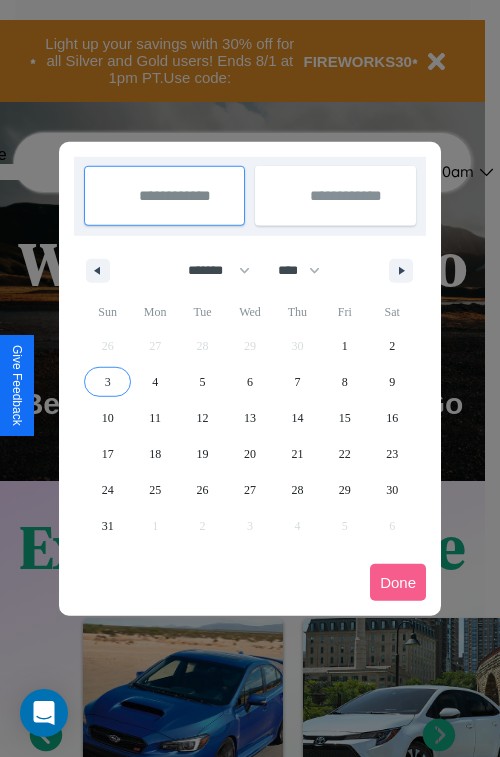 click on "3" at bounding box center (108, 382) 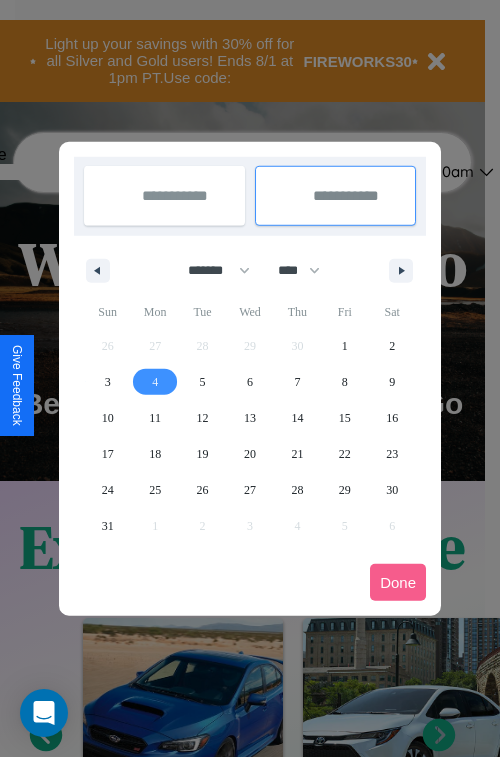 click on "4" at bounding box center [155, 382] 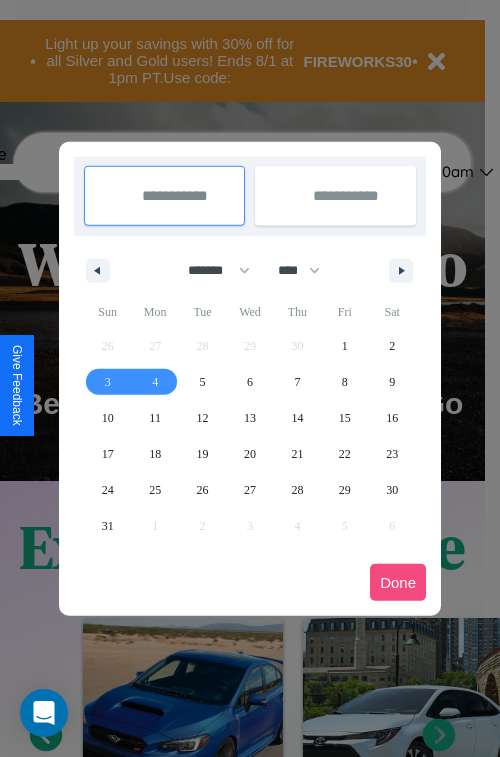 click on "Done" at bounding box center (398, 582) 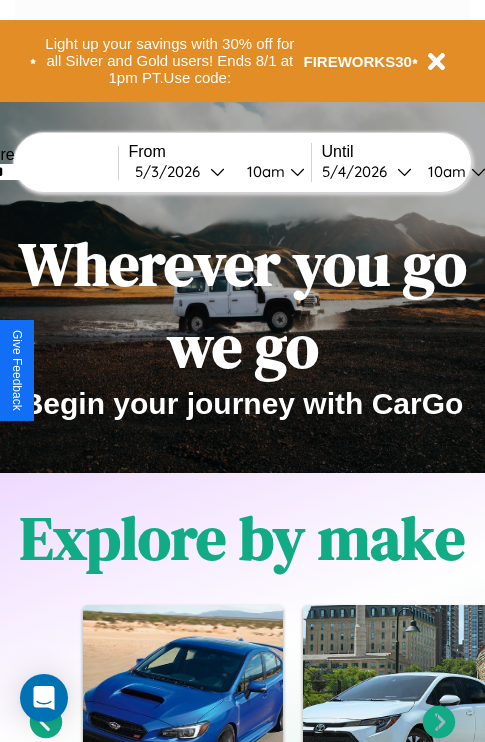 click on "10am" at bounding box center [263, 171] 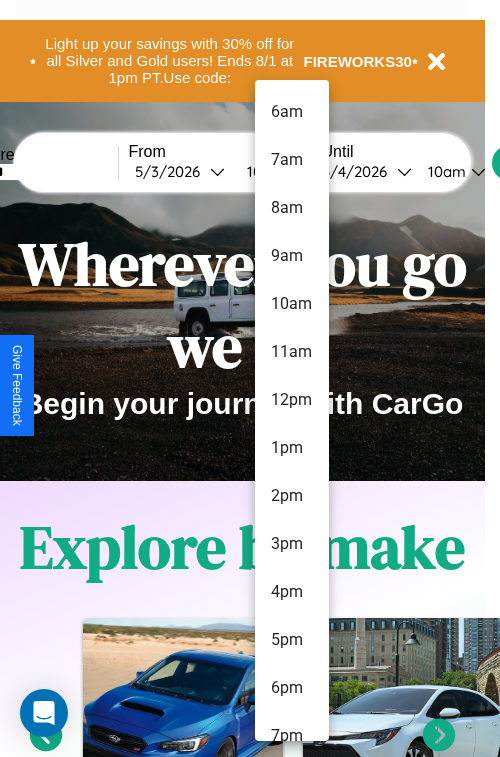 click on "7pm" at bounding box center (292, 736) 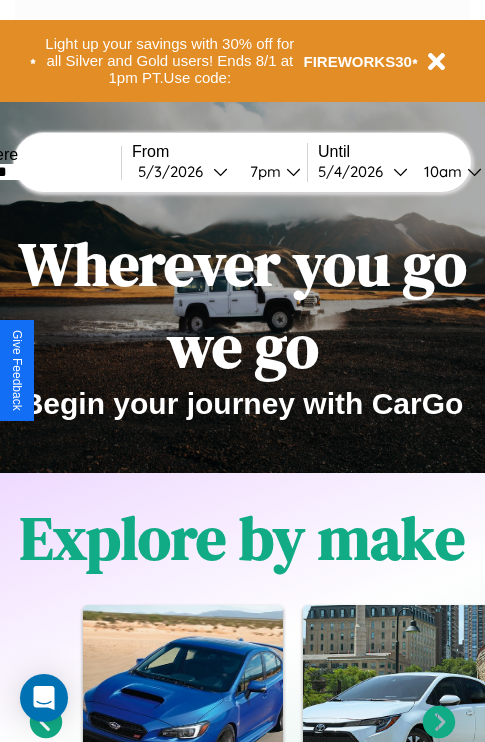 click on "10am" at bounding box center (440, 171) 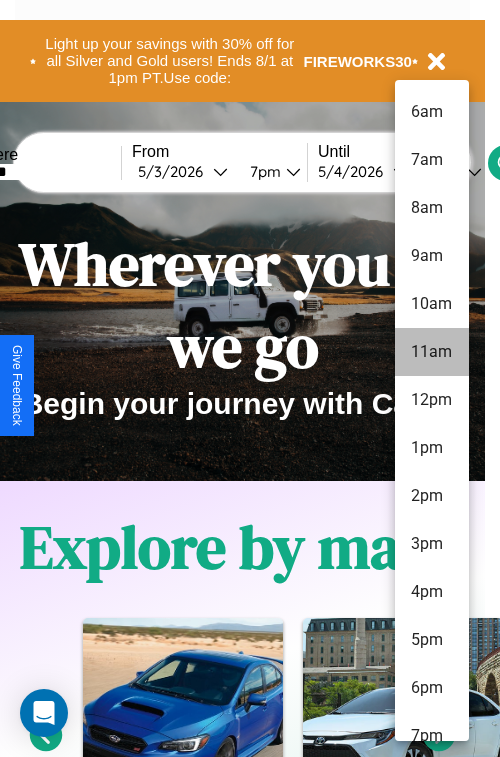 click on "11am" at bounding box center [432, 352] 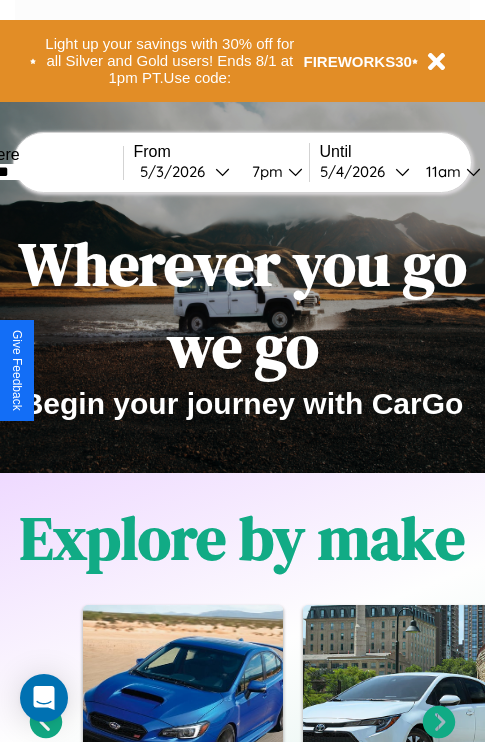 scroll, scrollTop: 0, scrollLeft: 63, axis: horizontal 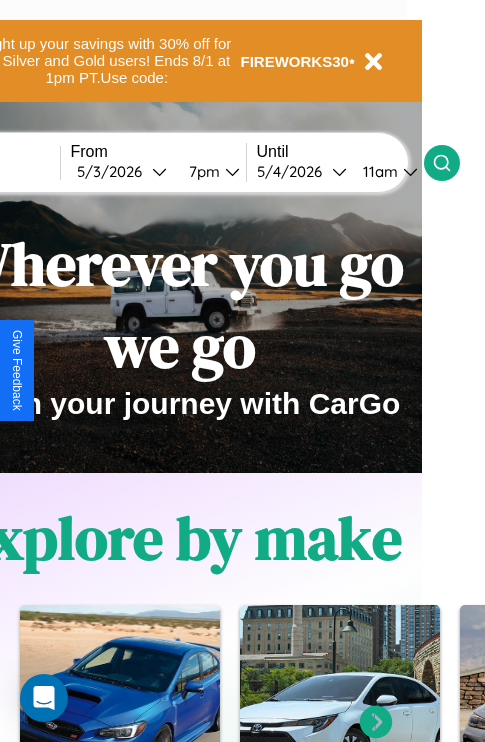 click 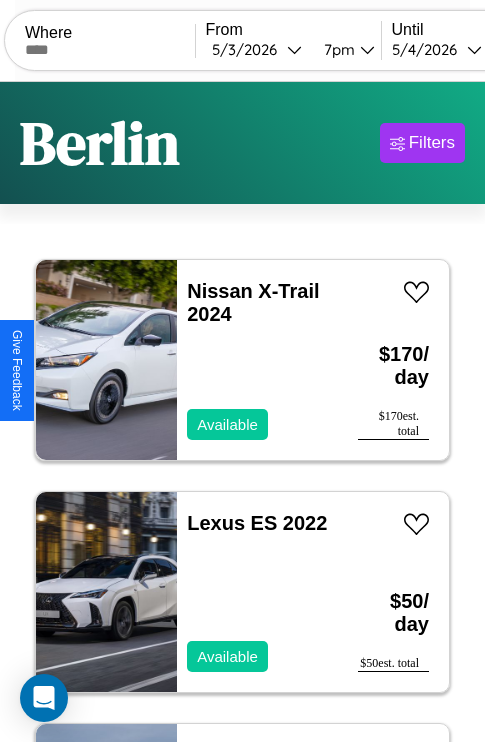 scroll, scrollTop: 95, scrollLeft: 0, axis: vertical 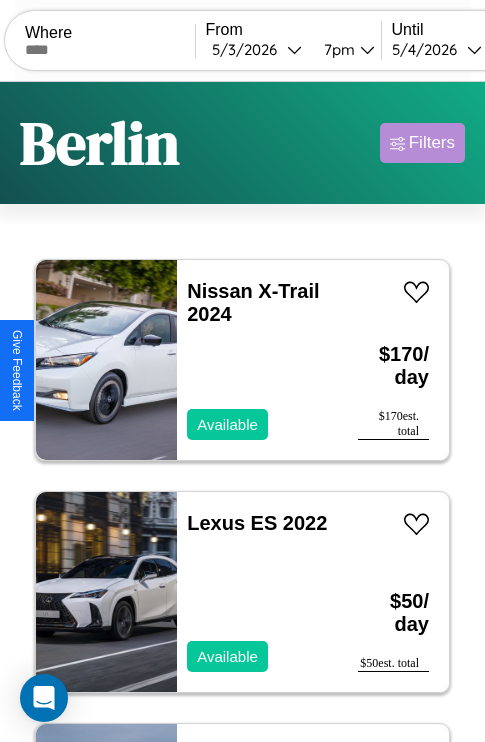 click on "Filters" at bounding box center [432, 143] 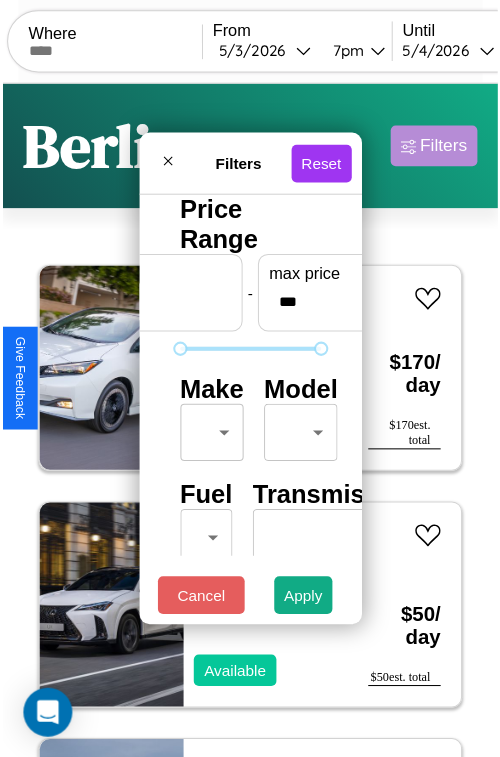 scroll, scrollTop: 59, scrollLeft: 0, axis: vertical 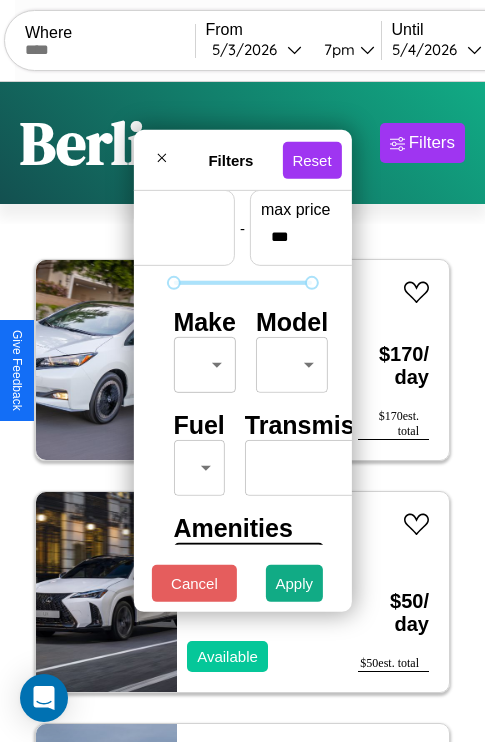 click on "CarGo Where From [DATE] [TIME] Until [DATE] [TIME] Become a Host Login Sign Up [CITY] Filters 21 cars in this area These cars can be picked up in this city. Nissan X-Trail 2024 Available $ 170 / day $ 170 est. total Lexus ES 2022 Available $ 50 / day $ 50 est. total Hummer H3T 2022 Available $ 160 / day $ 160 est. total Ferrari 355 GTS 2023 Available $ 180 / day $ 180 est. total Lincoln MKS 2020 Available $ 210 / day $ 210 est. total Lexus RC 2023 Available $ 50 / day $ 50 est. total Ferrari 812 GTS 2022 Unavailable $ 100 / day $ 100 est. total Mazda CX-5 2019 Available $ 100 / day $ 100 est. total Volkswagen Golf GTI 2017 Available $ 70 / day $ 70 est. total Honda SXS520 (Pioneer 520) 2016 Available $ 160 / day $ 160 est. total Lamborghini Huracan 2021 Available $ 180 / day $ 180 est. total Audi S5 2017 Available $ 120 / day $ 120 est. total Lincoln Continental 2020 Available $ 70 / day $ 70 est. total Acura RL 2021 $ $" at bounding box center [242, 412] 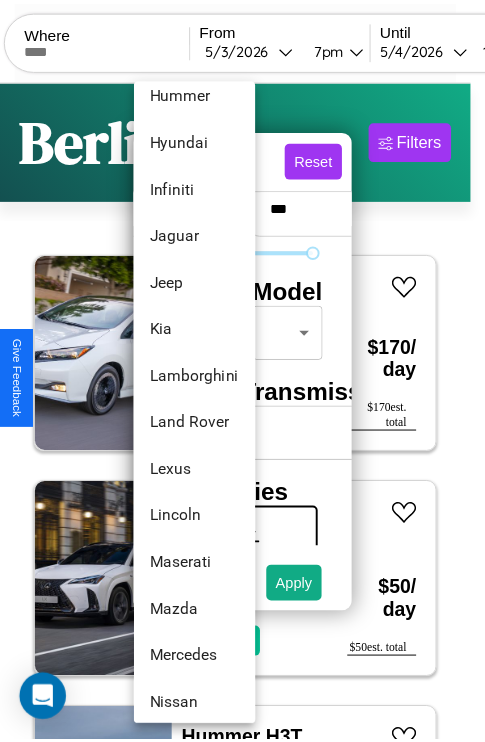 scroll, scrollTop: 854, scrollLeft: 0, axis: vertical 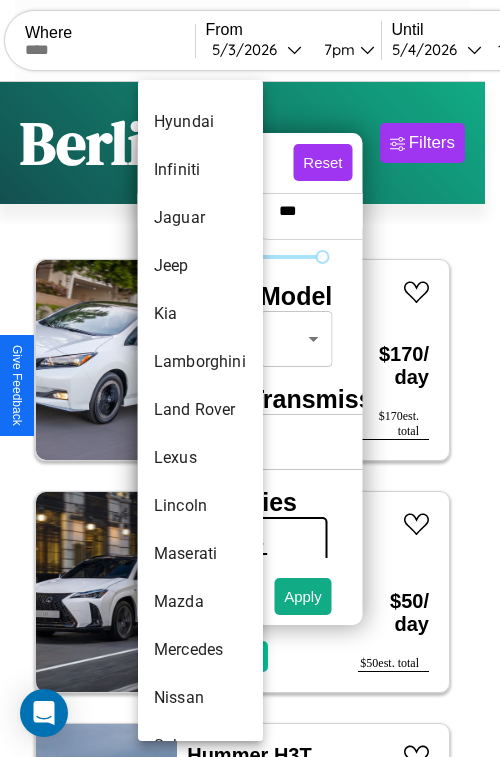 click on "Land Rover" at bounding box center [200, 410] 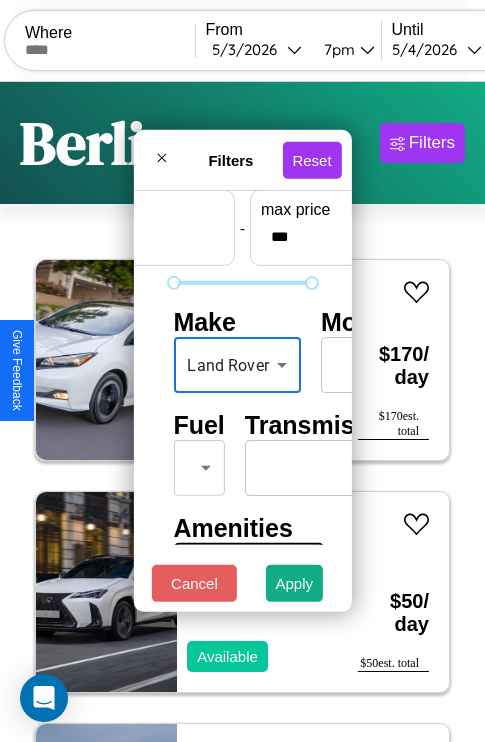 scroll, scrollTop: 1374, scrollLeft: 0, axis: vertical 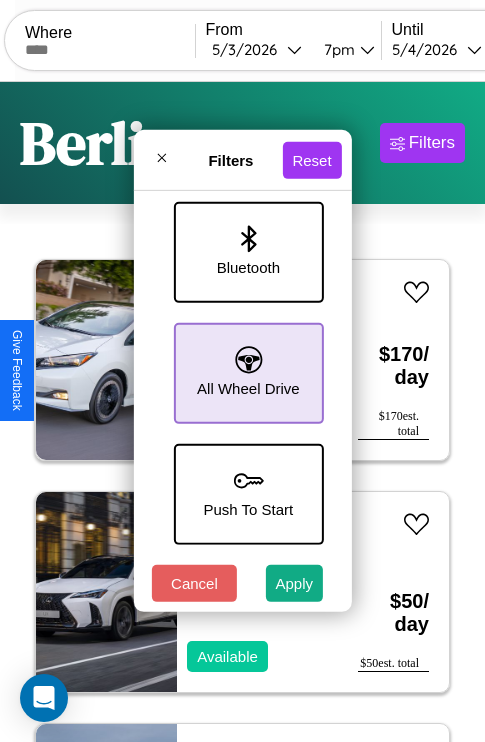 click 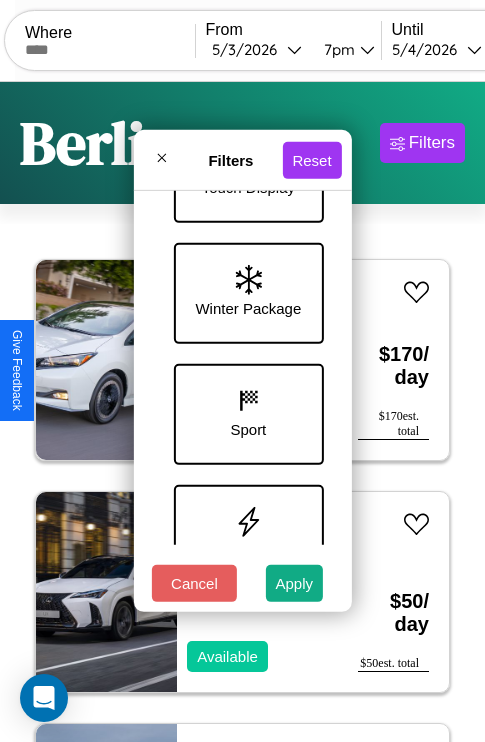 scroll, scrollTop: 651, scrollLeft: 0, axis: vertical 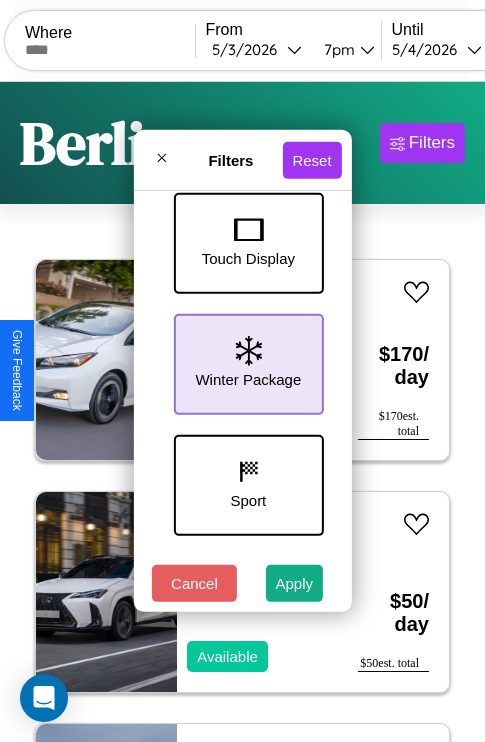 click 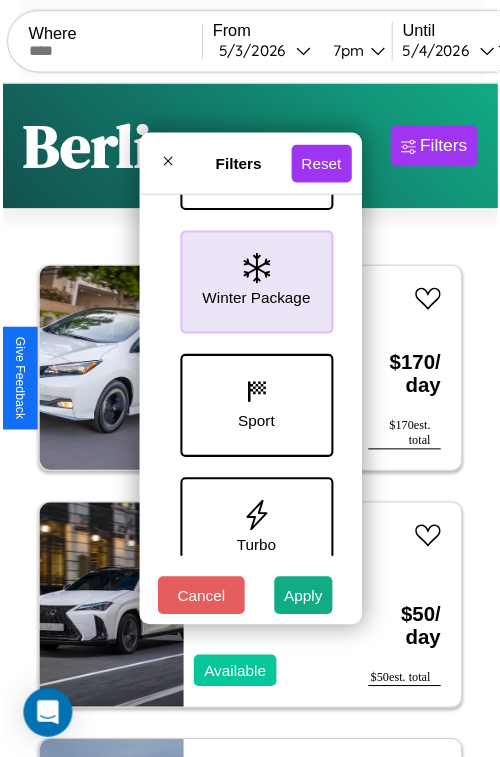 scroll, scrollTop: 772, scrollLeft: 0, axis: vertical 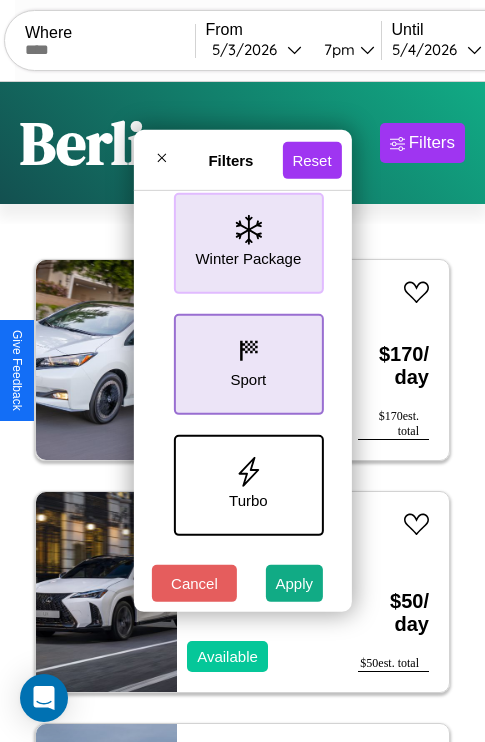click 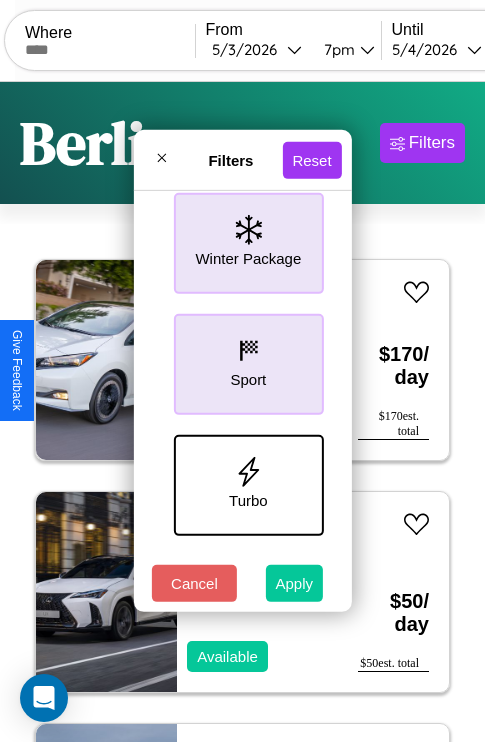 click on "Apply" at bounding box center (295, 583) 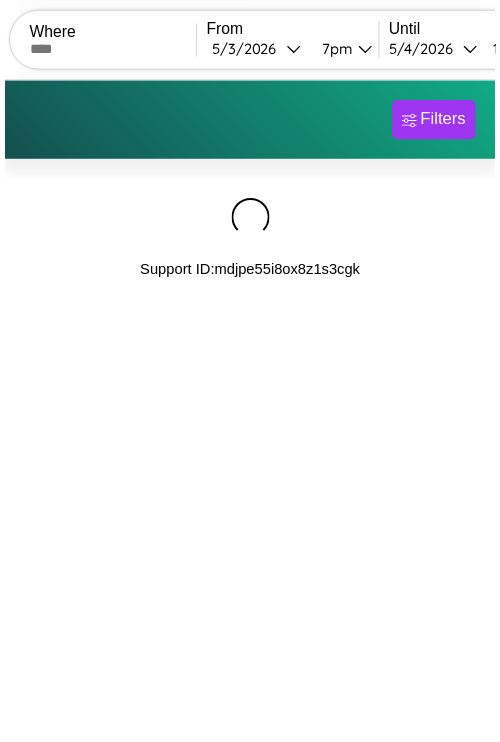 scroll, scrollTop: 0, scrollLeft: 0, axis: both 